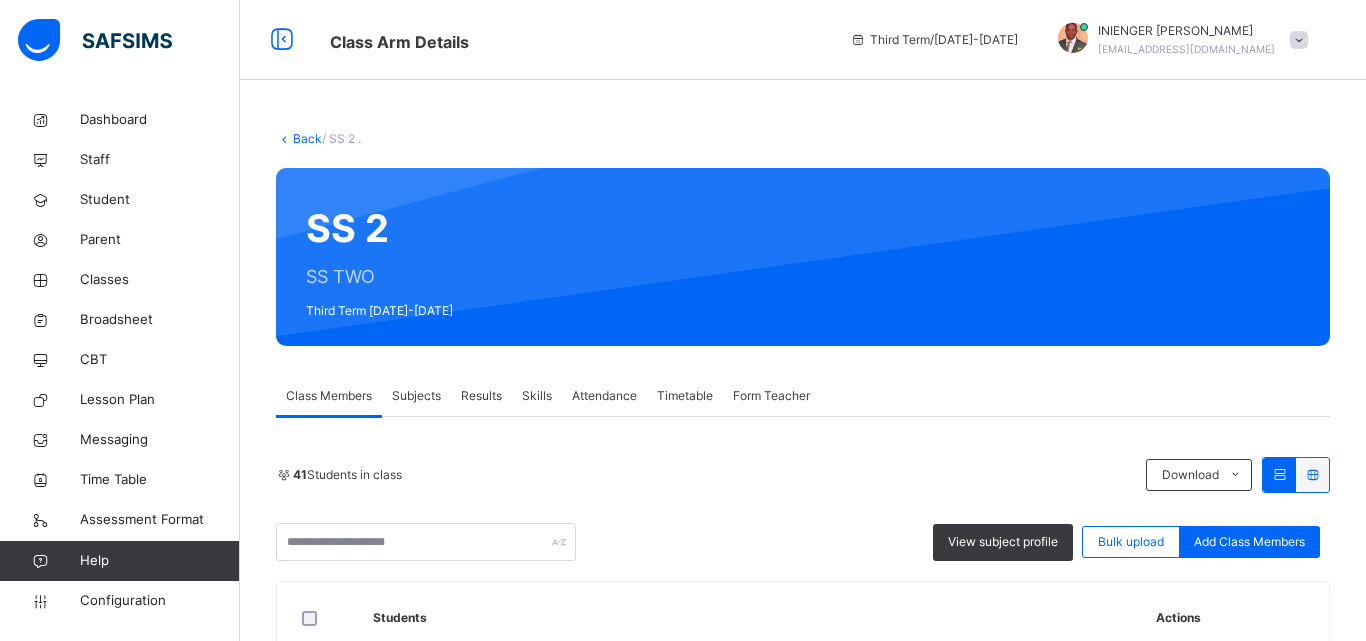 click on "Subjects" at bounding box center [416, 396] 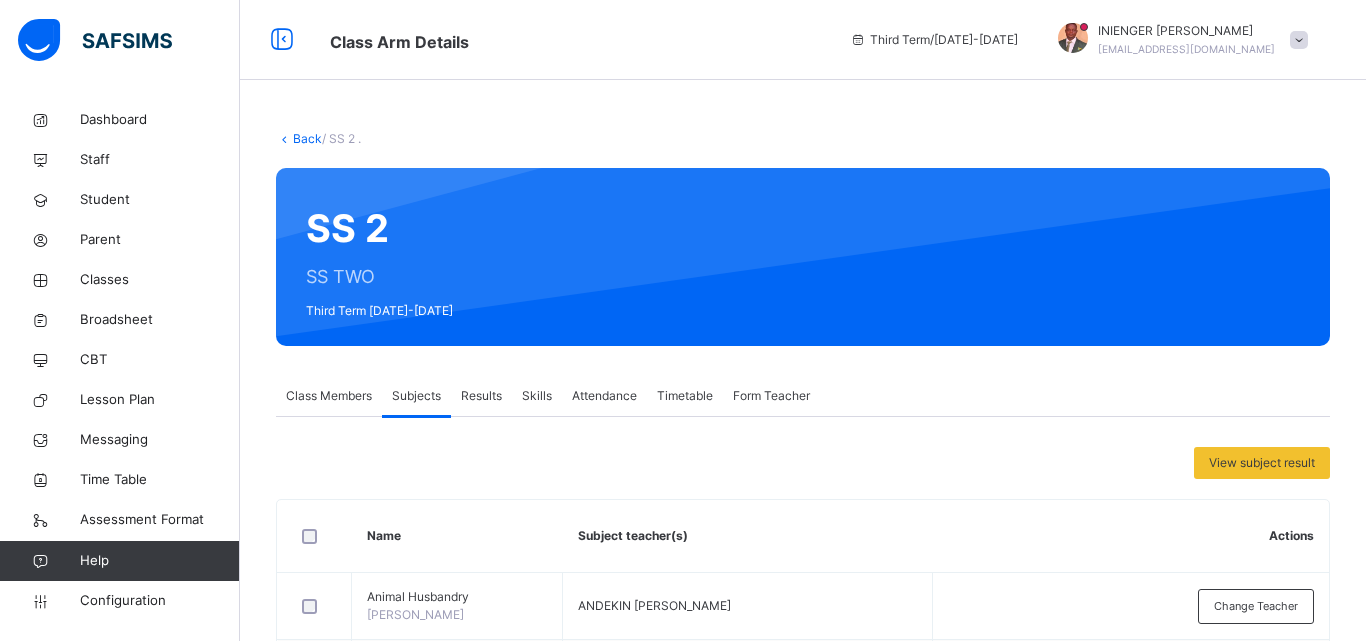 click on "Subjects" at bounding box center [416, 396] 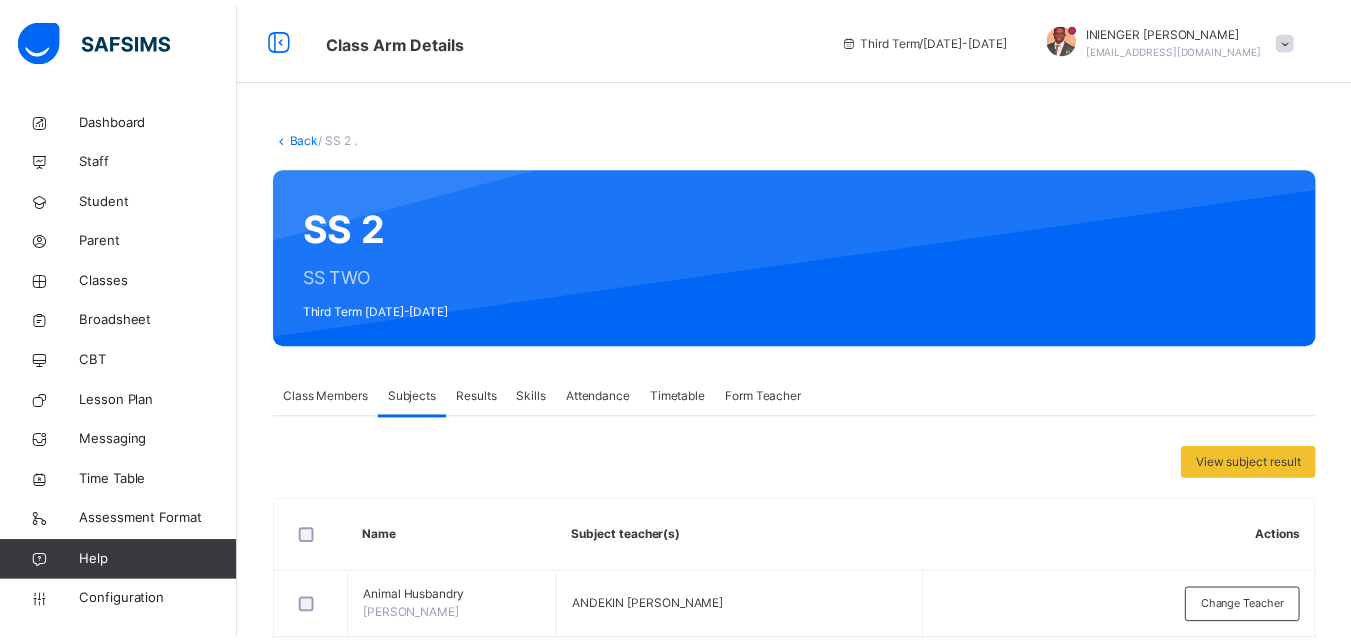 scroll, scrollTop: 0, scrollLeft: 0, axis: both 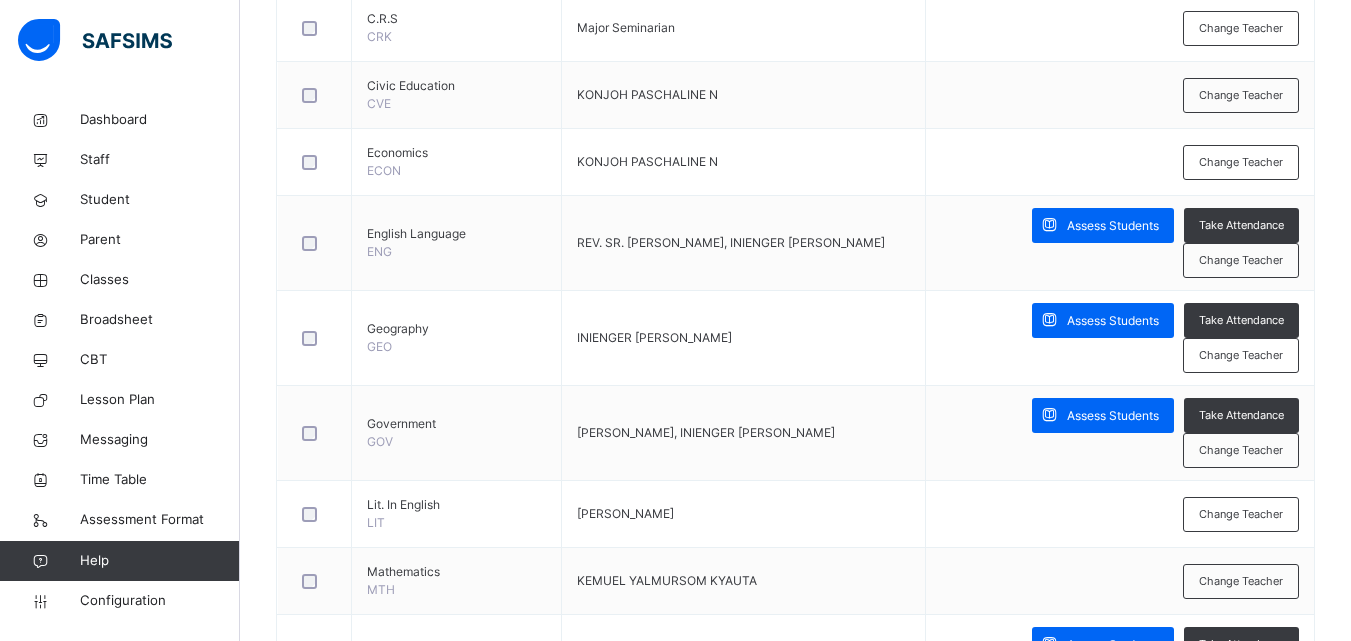 click on "Assess Students" at bounding box center [1103, 320] 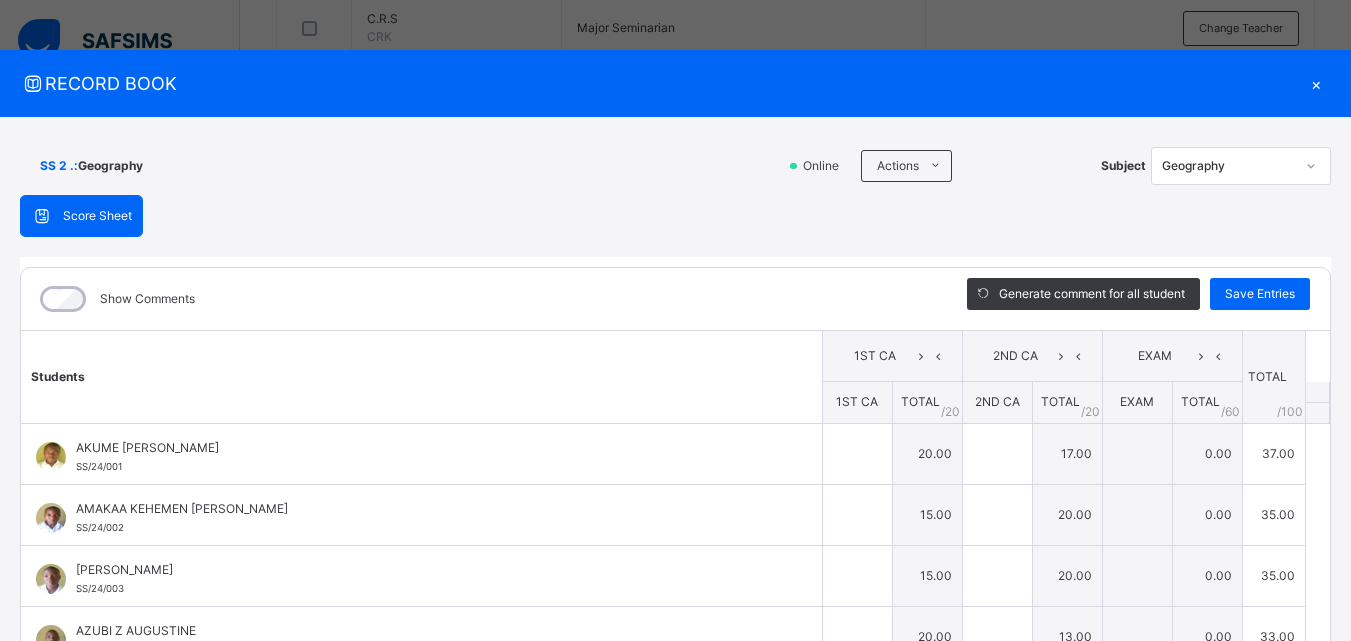type on "**" 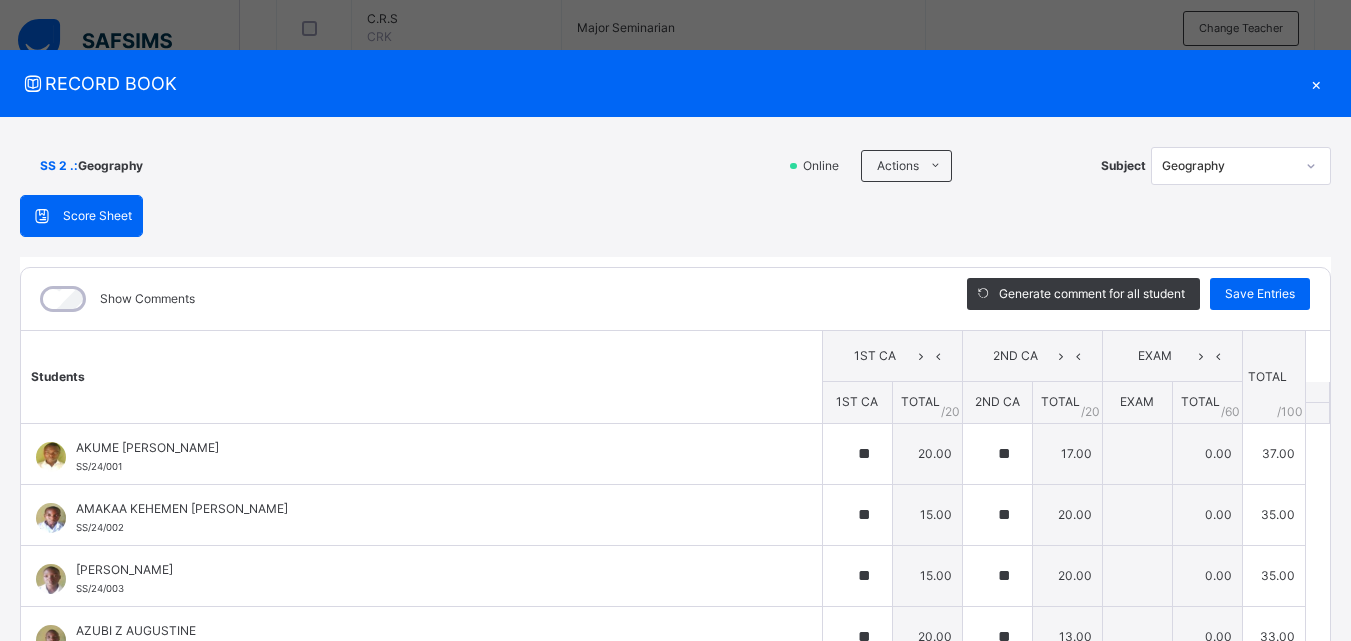 type on "**" 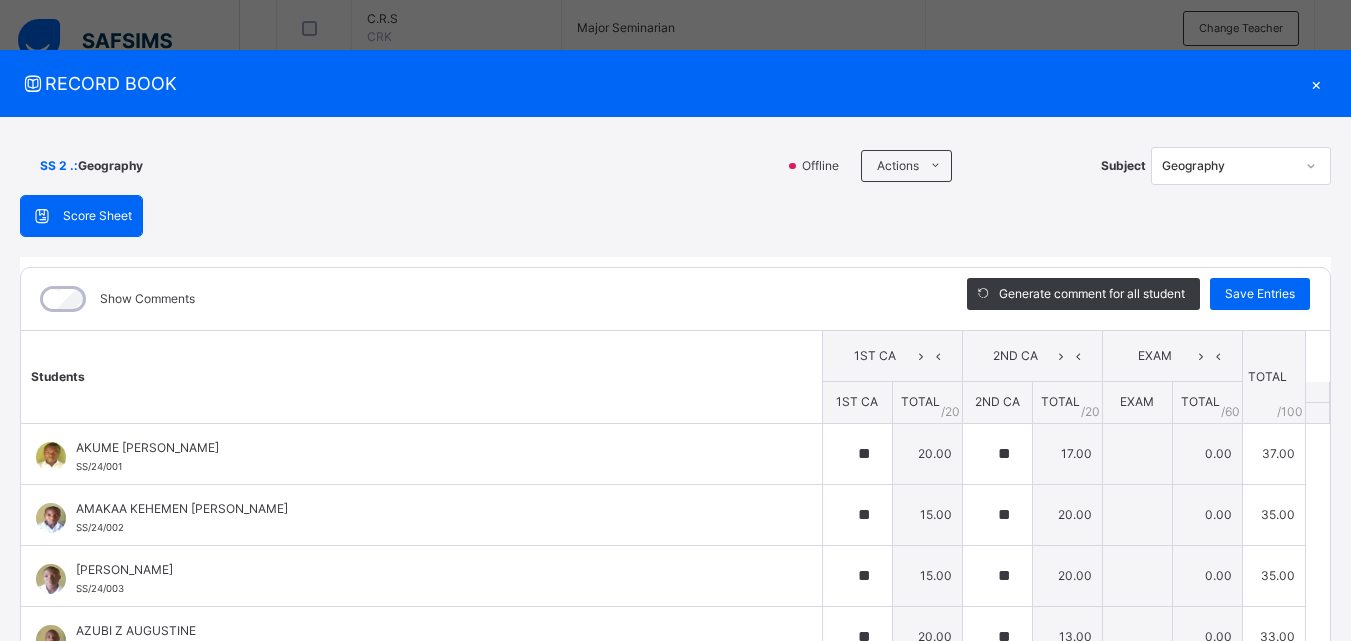 click on "*" at bounding box center (857, 1064) 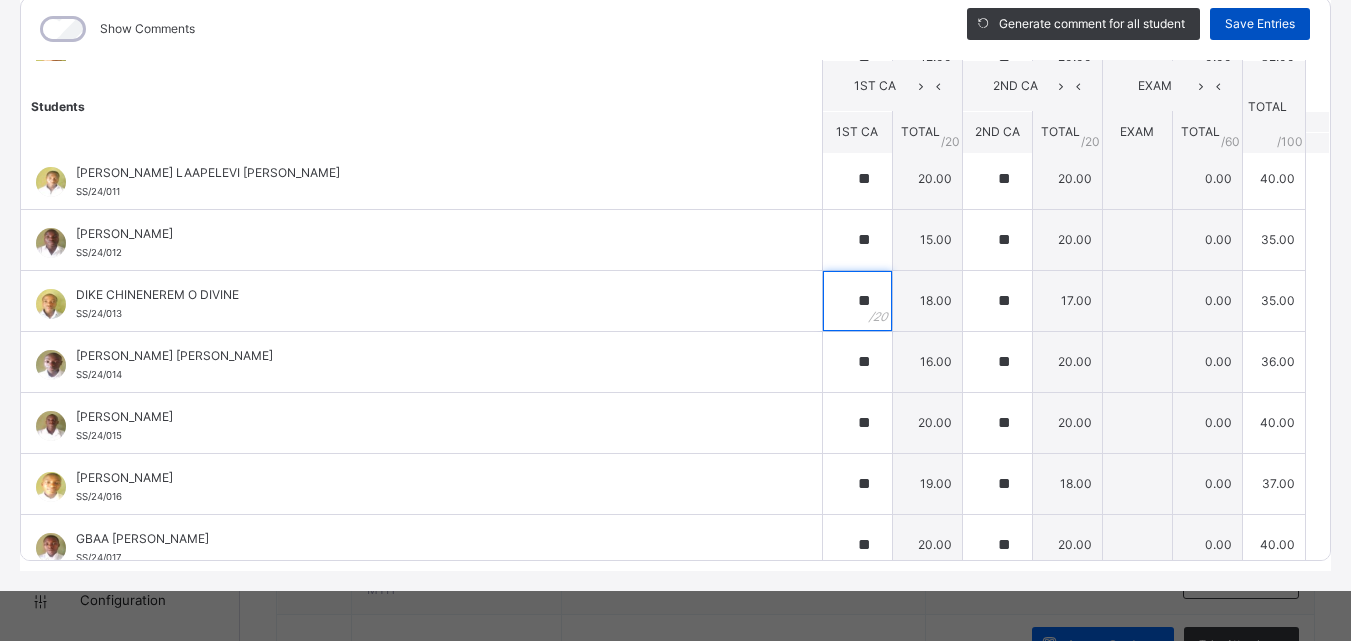 type on "**" 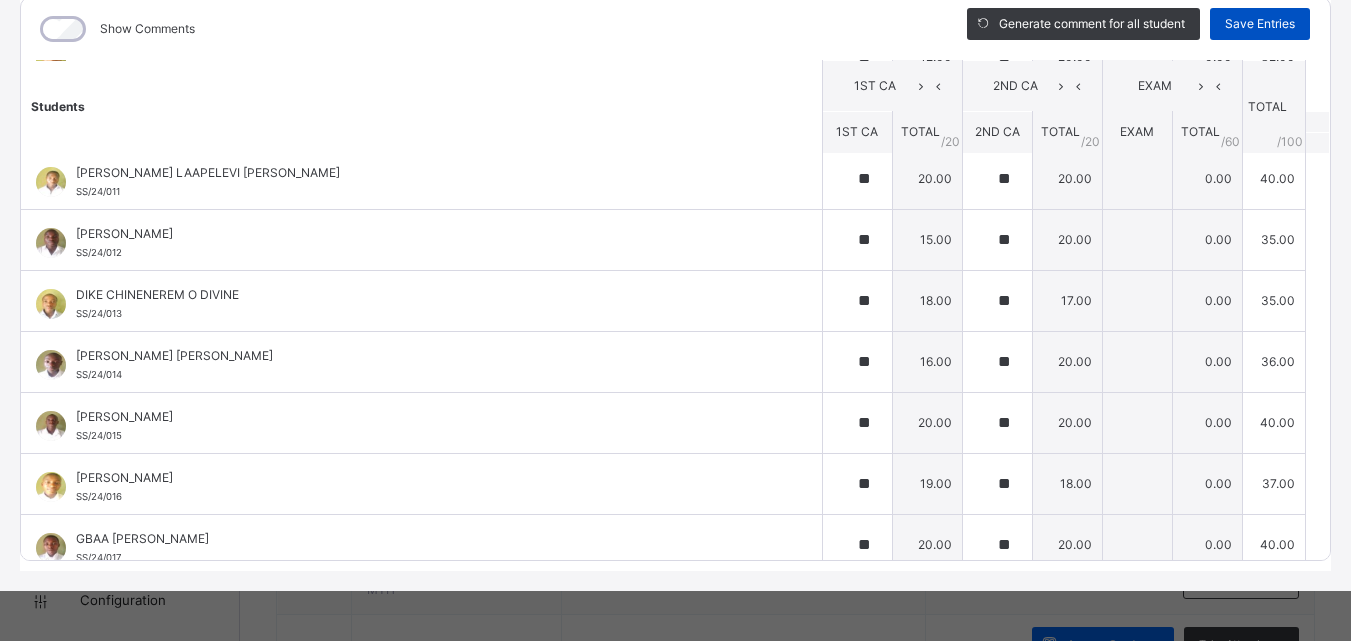 click on "Save Entries" at bounding box center (1260, 24) 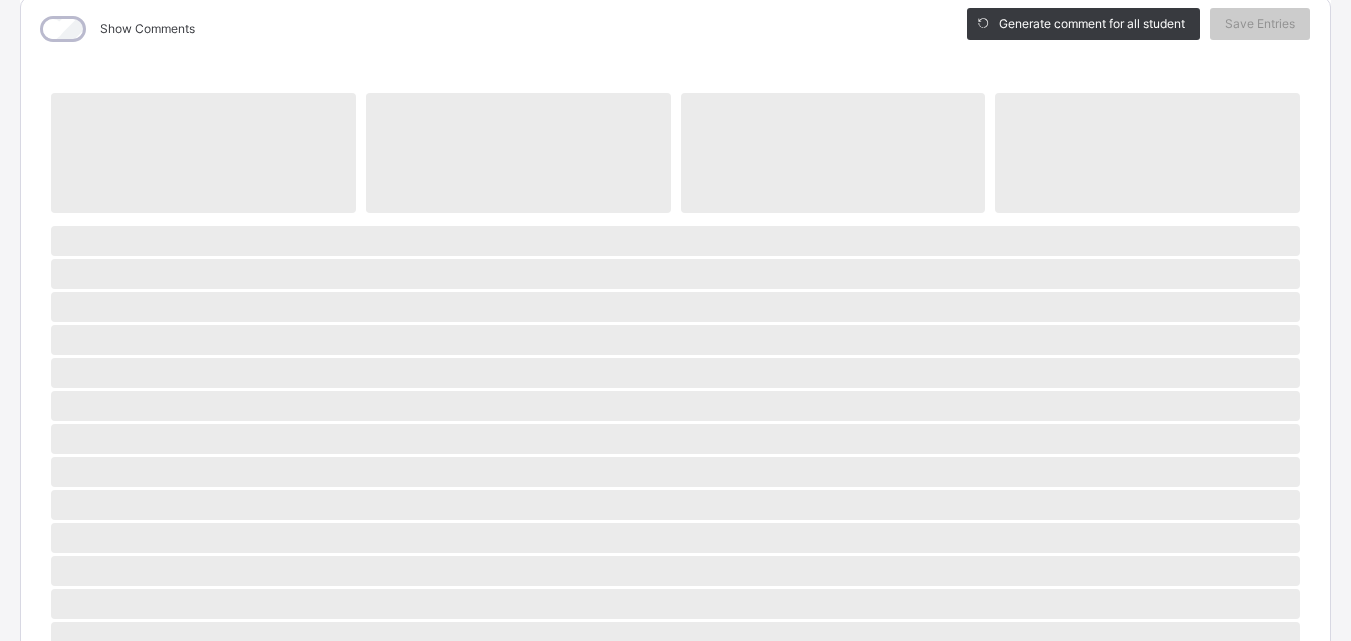 click on "SS 2   . :   Geography Offline Actions  Download Empty Score Sheet  Upload/map score sheet Subject  Geography SACRED HEART MINOR SEMINARY JAURO-YINU Date: [DATE] 9:23:24 am Score Sheet Score Sheet Show Comments   Generate comment for all student   Save Entries Class Level:  SS 2   . Subject:  Geography Session:  2024/2025 Session Session:  Third Term ‌ ‌ ‌ ‌ ‌ ‌ ‌ ‌ ‌ ‌ ‌ ‌ ‌ ‌ ‌ ‌ ‌ ‌ ‌ ‌ ‌ ‌ ‌ ‌ ‌ ‌ ‌ ‌ ‌   ×   Subject Teacher’s Comment Generate and see in full the comment developed by the AI with an option to regenerate the comment [PERSON_NAME] Bot Please wait while the [PERSON_NAME] Bot generates comments for all your students" at bounding box center [675, 478] 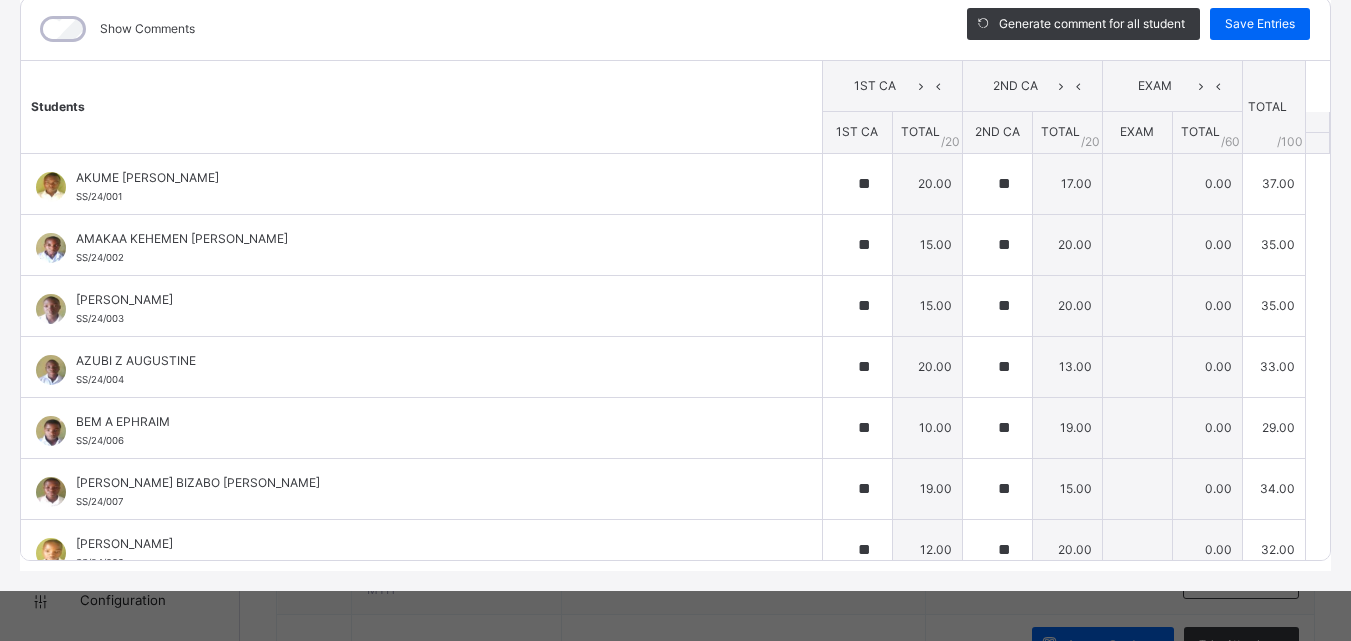 scroll, scrollTop: 5, scrollLeft: 0, axis: vertical 